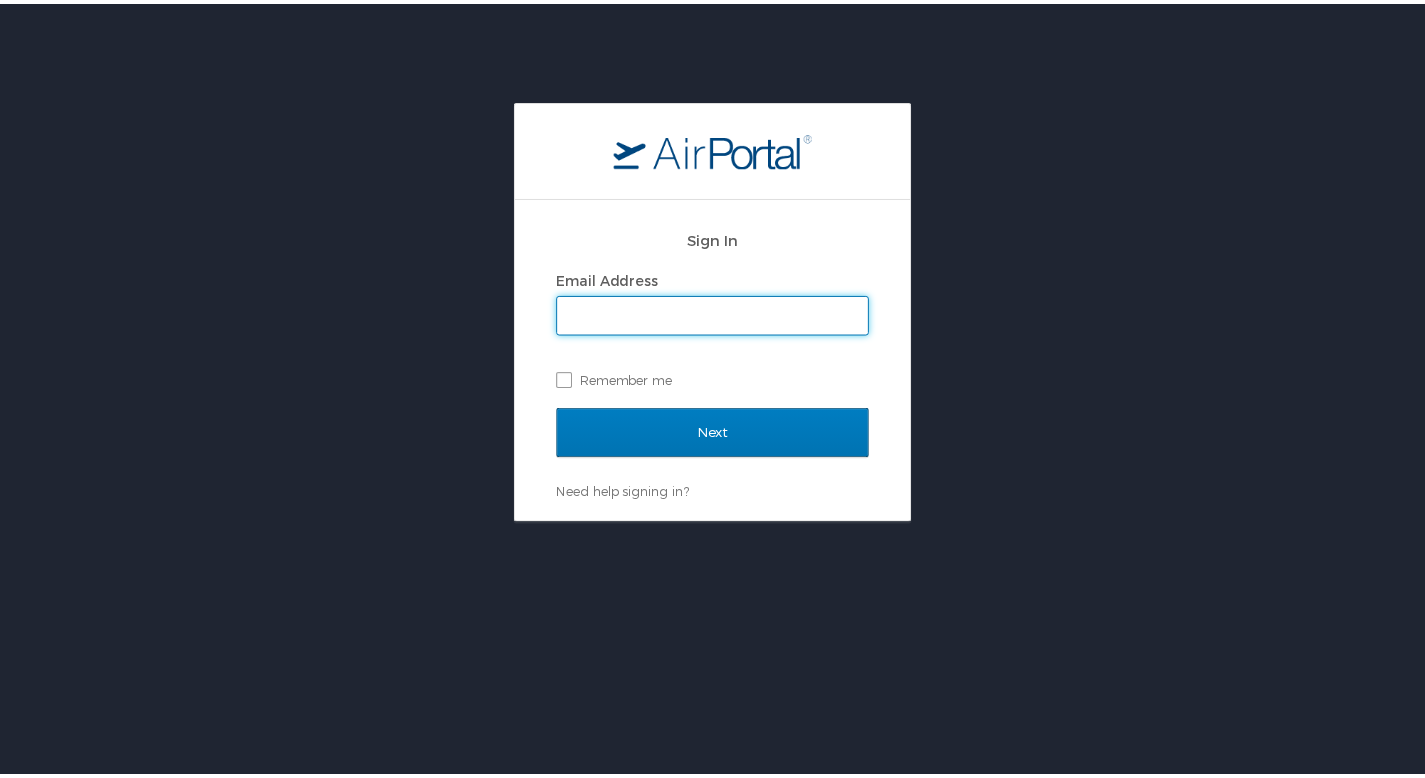 scroll, scrollTop: 0, scrollLeft: 0, axis: both 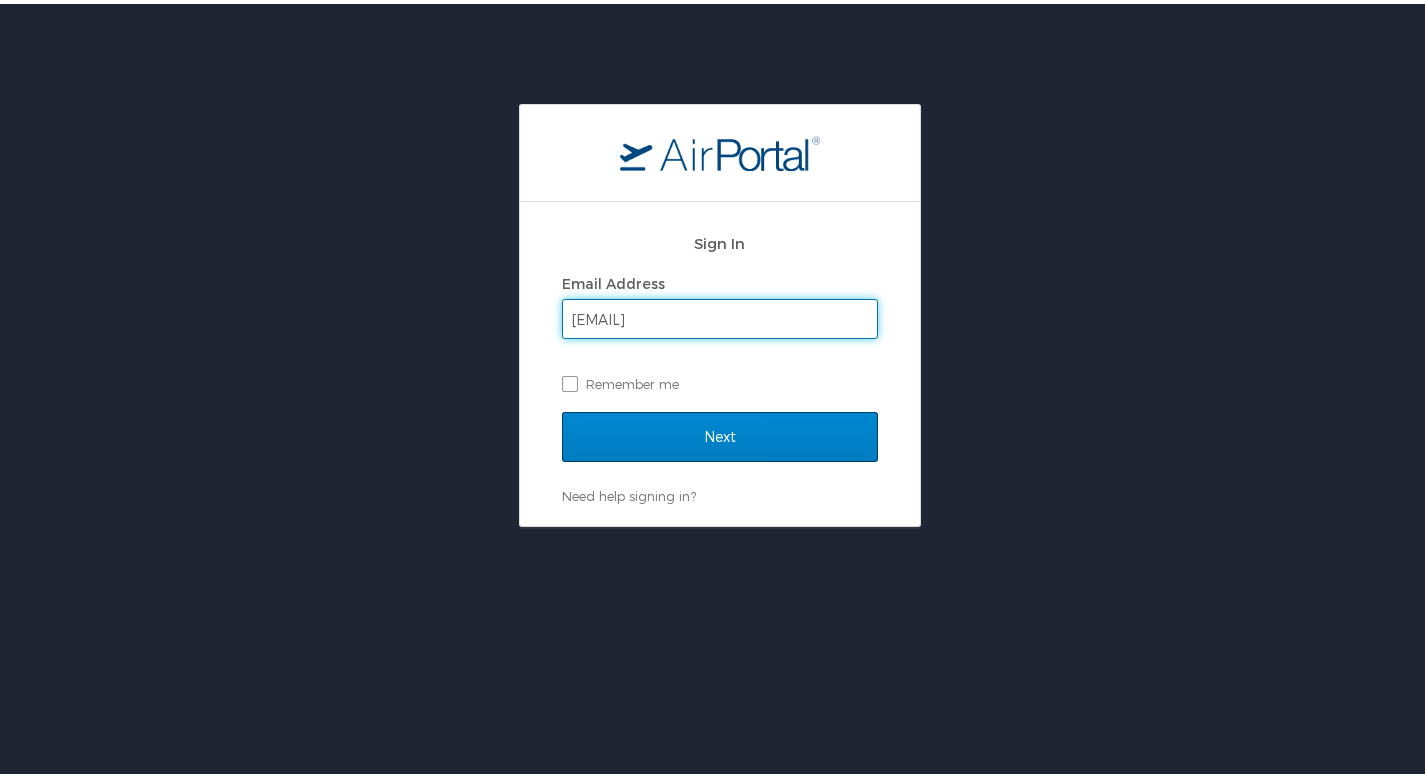 type on "hayeswong128@gmail.com" 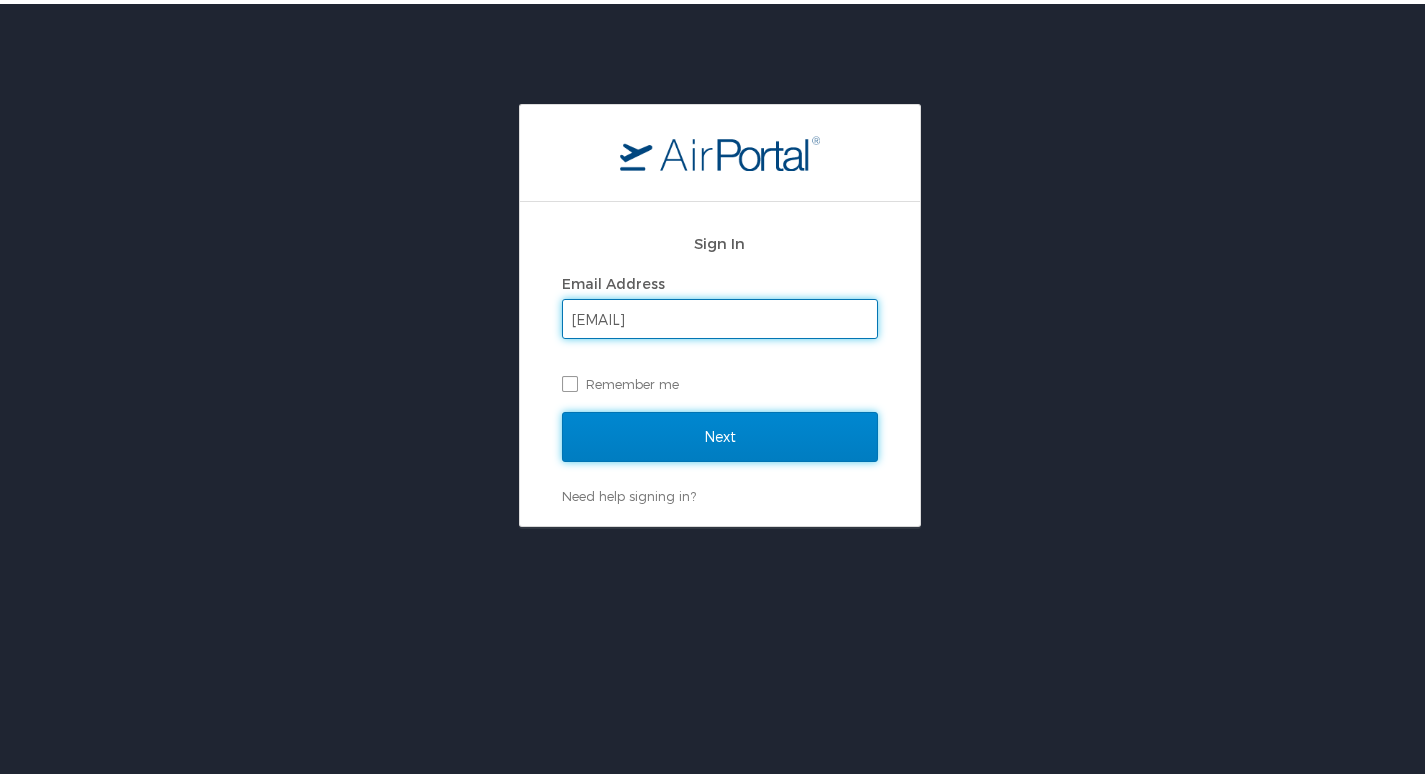 click on "Next" at bounding box center (720, 433) 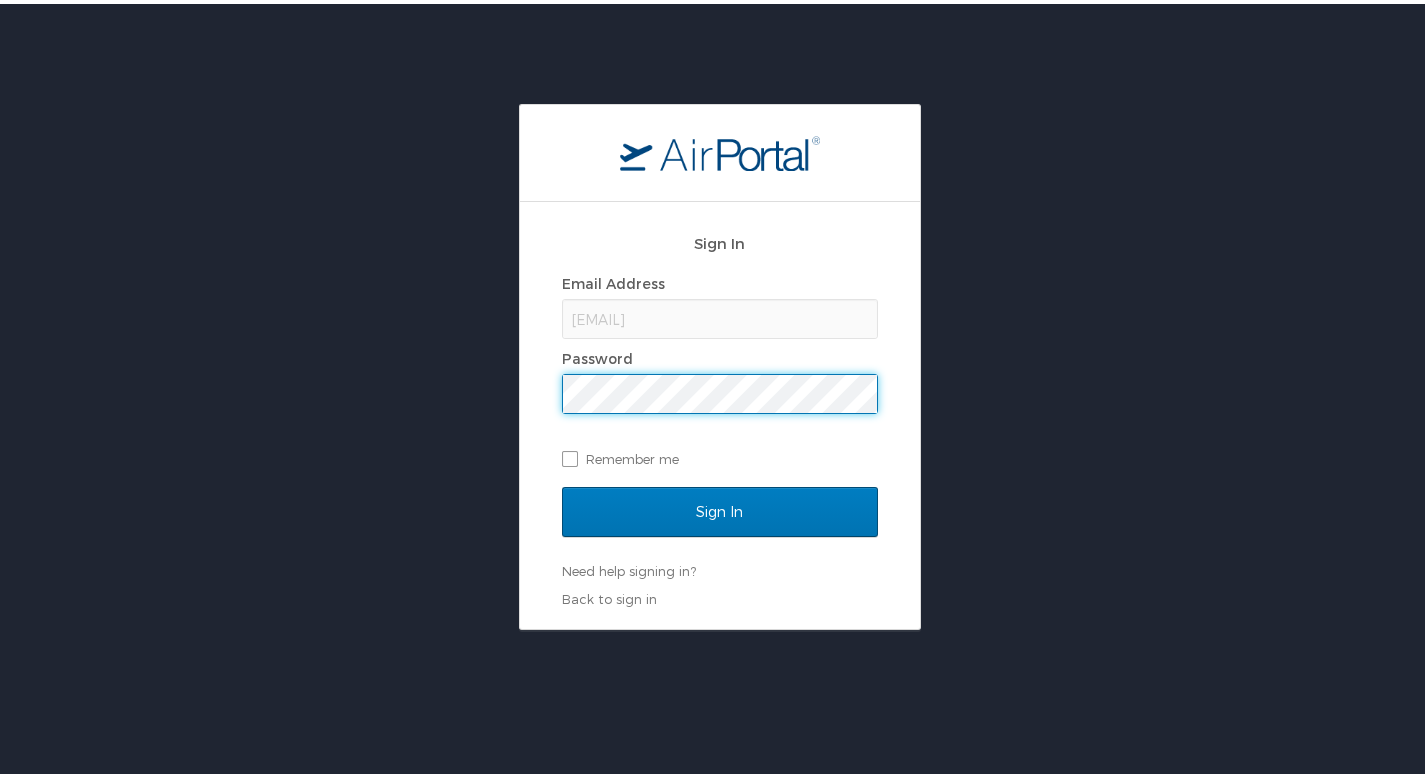 scroll, scrollTop: 0, scrollLeft: 0, axis: both 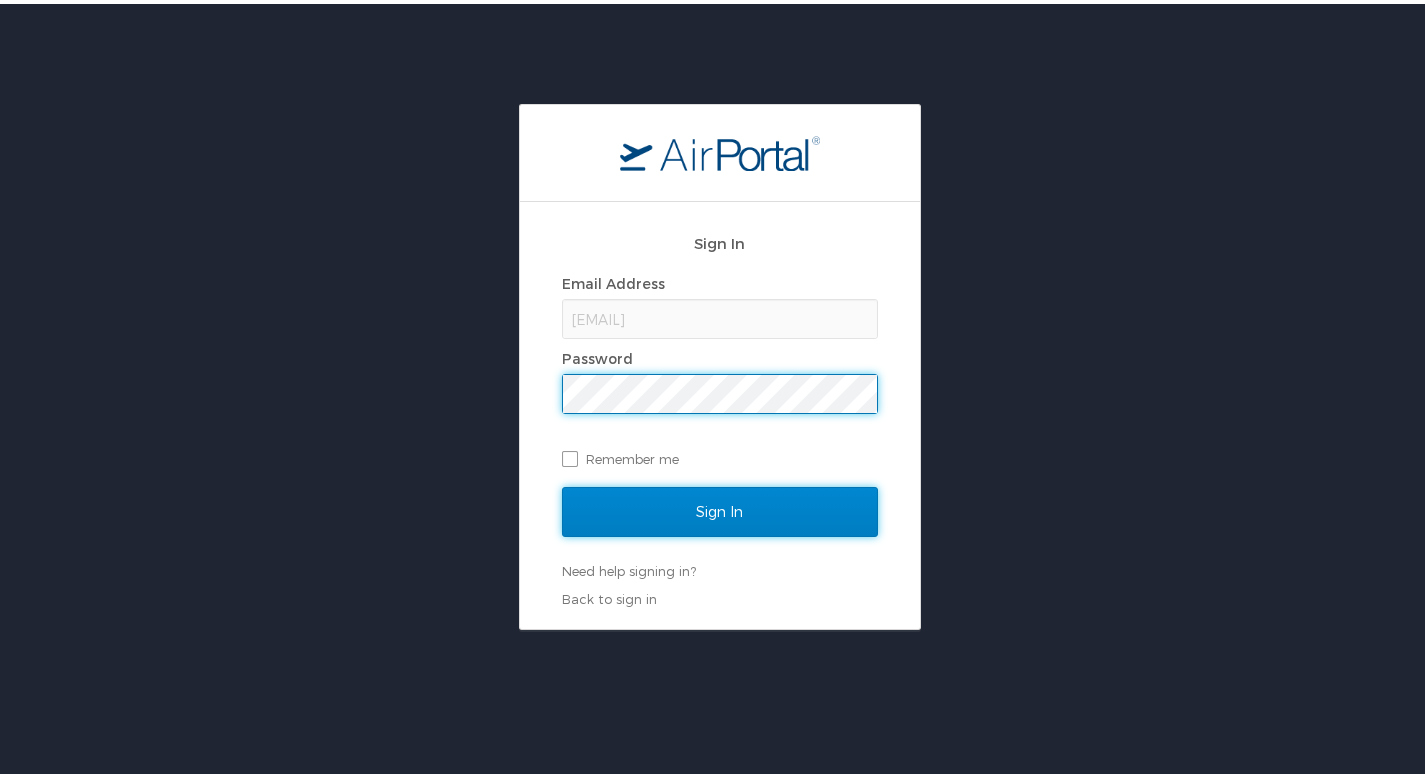 click on "Sign In" at bounding box center (720, 508) 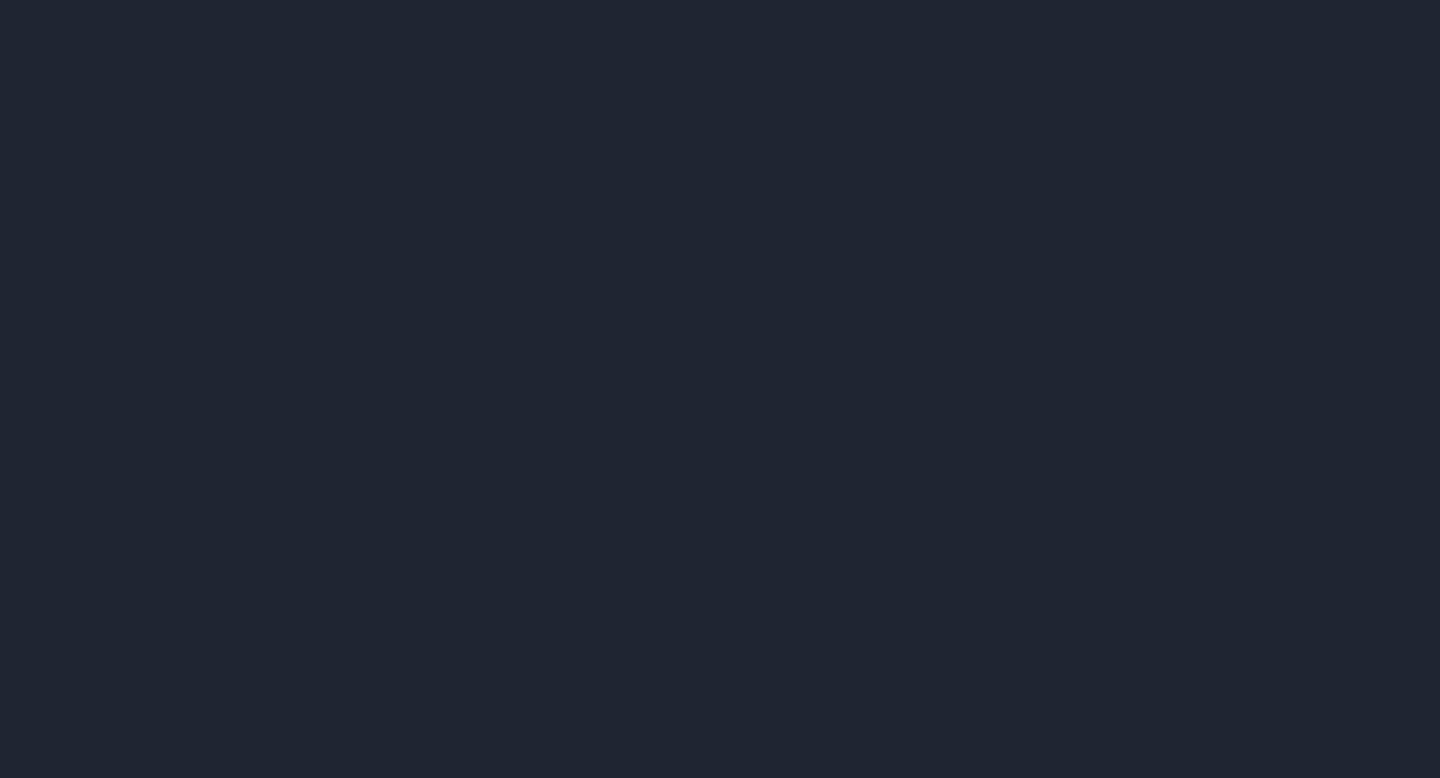 scroll, scrollTop: 0, scrollLeft: 0, axis: both 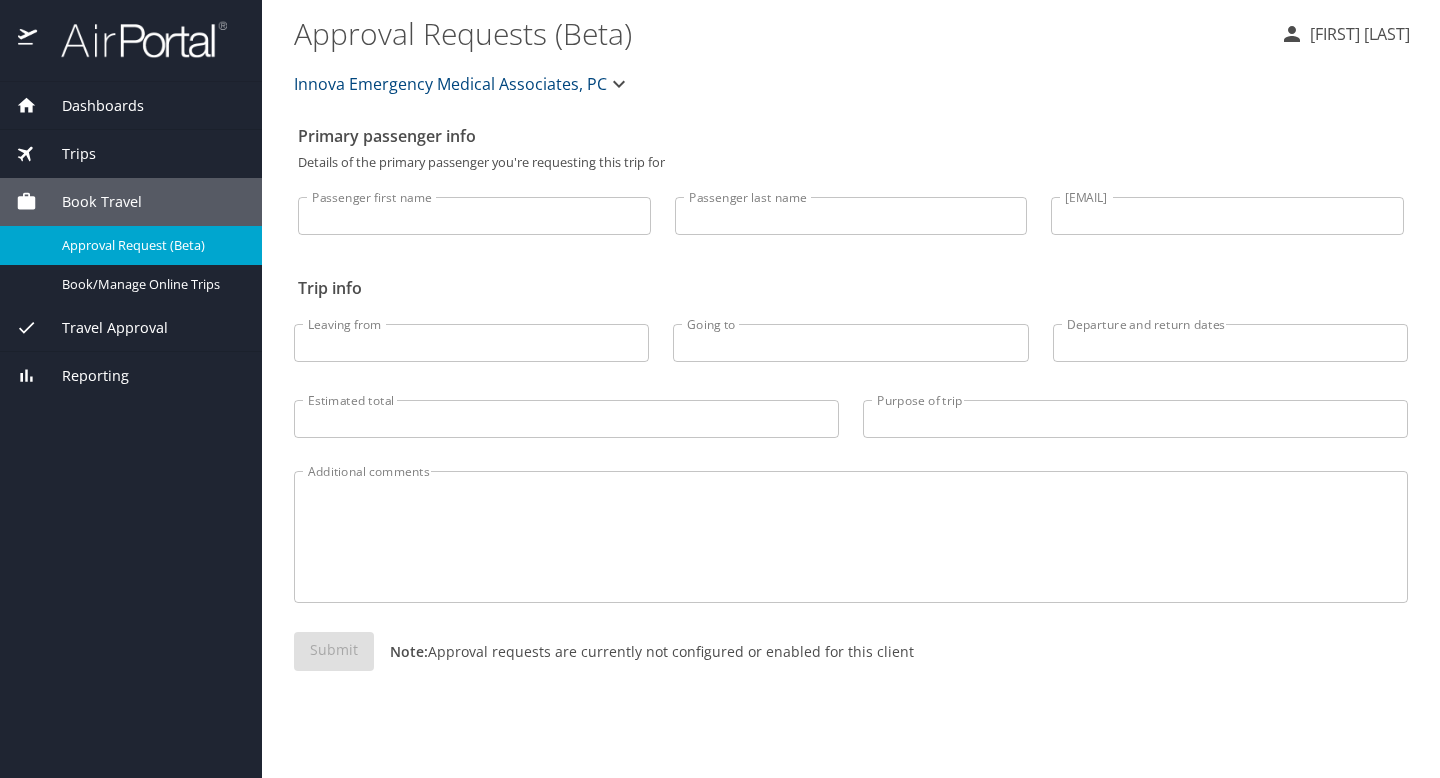 click on "Book Travel" at bounding box center [89, 202] 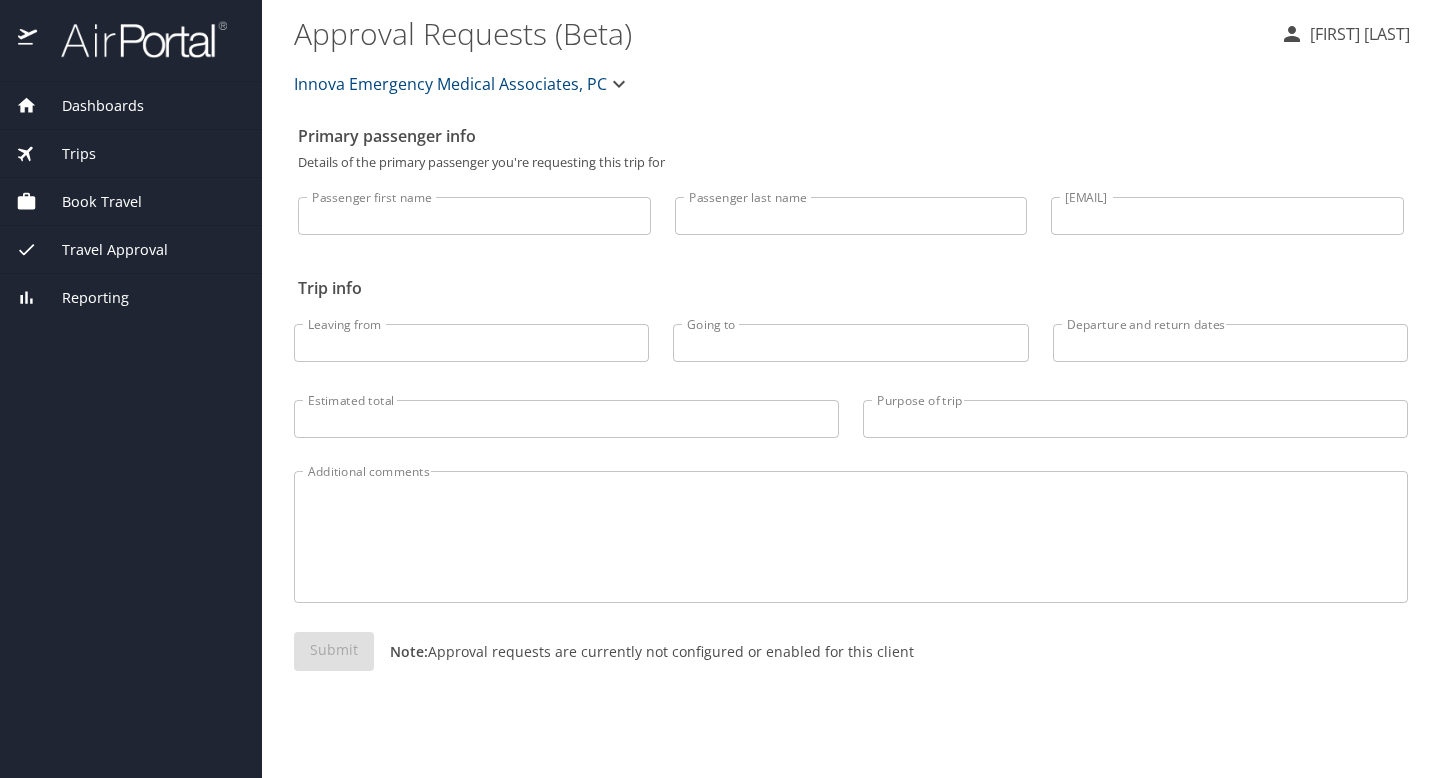 click on "Book Travel" at bounding box center (89, 202) 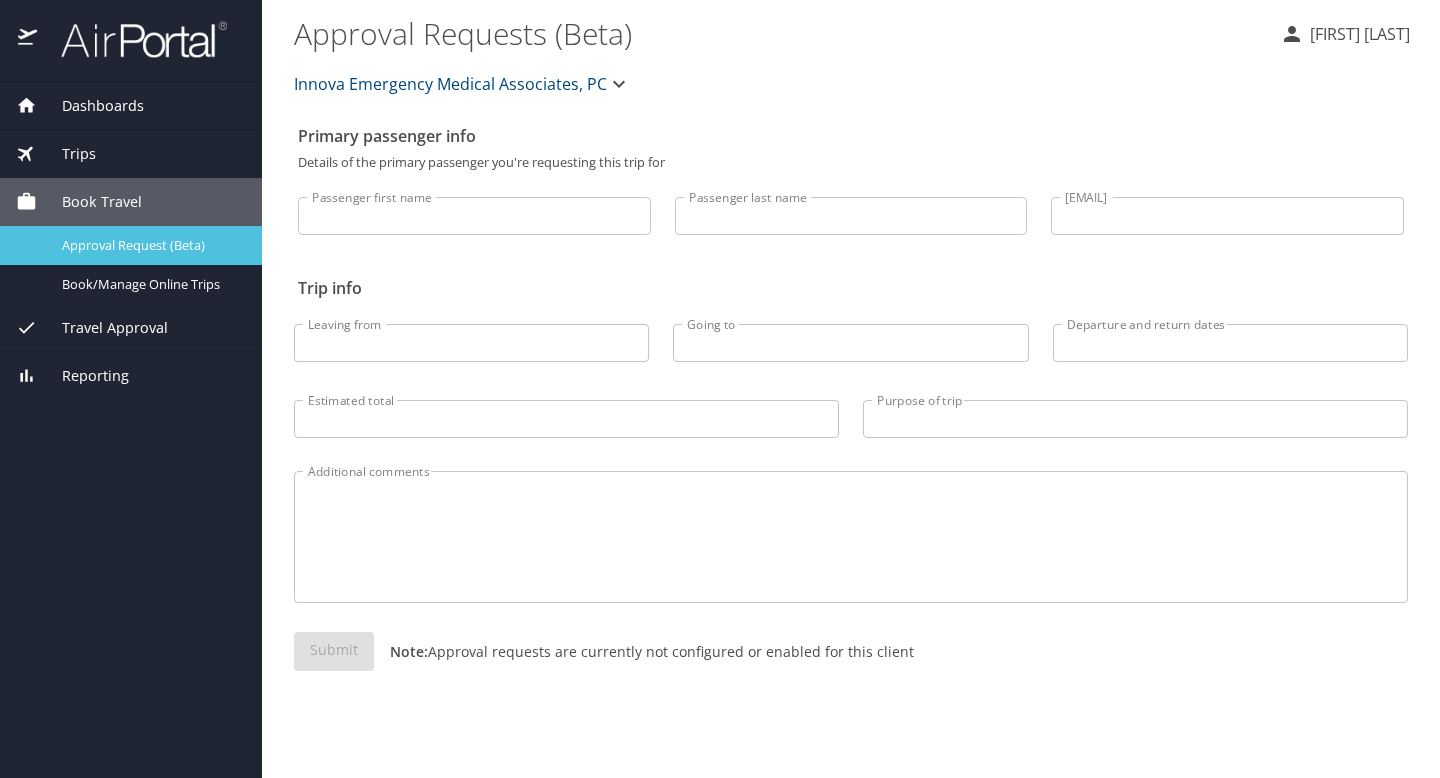 click on "Approval Request (Beta)" at bounding box center (150, 245) 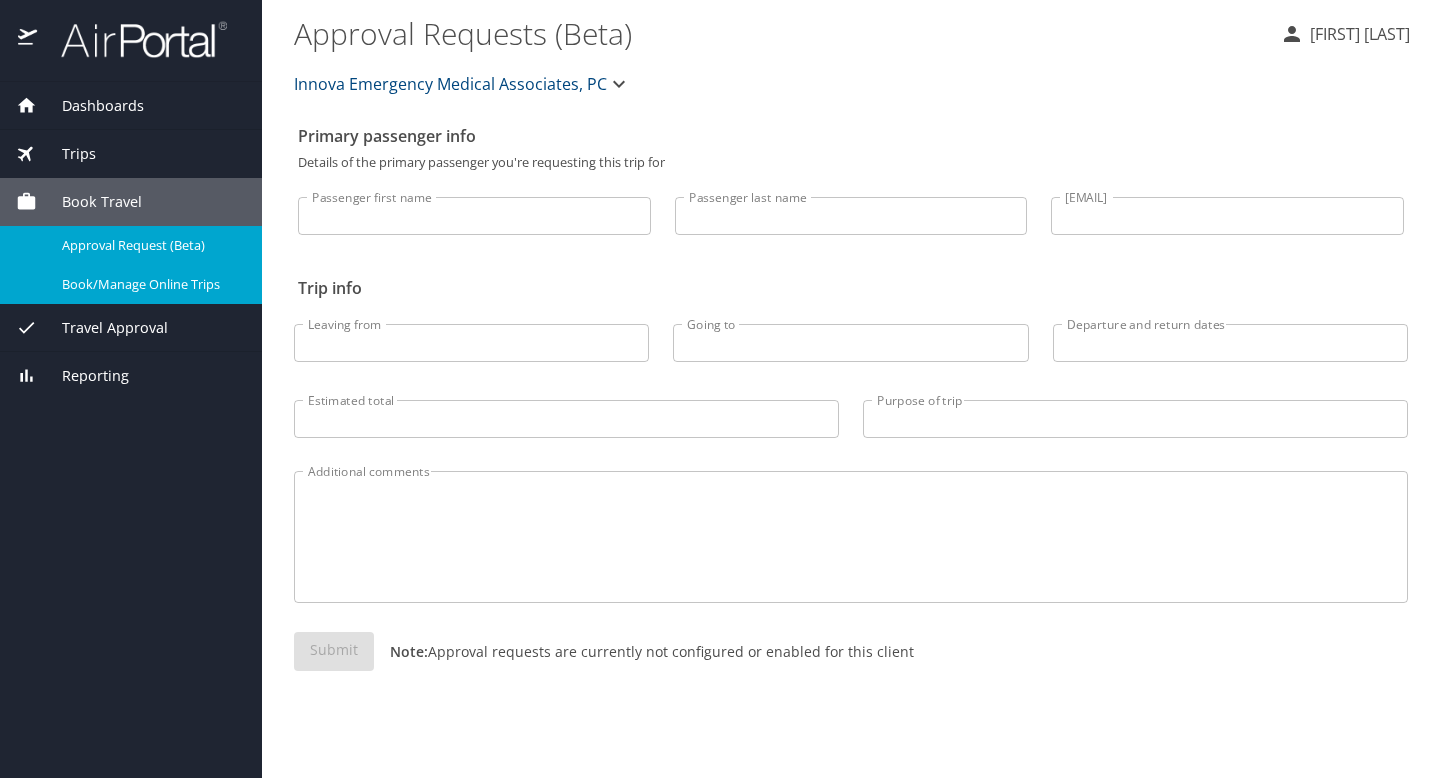 click on "Book/Manage Online Trips" at bounding box center [150, 284] 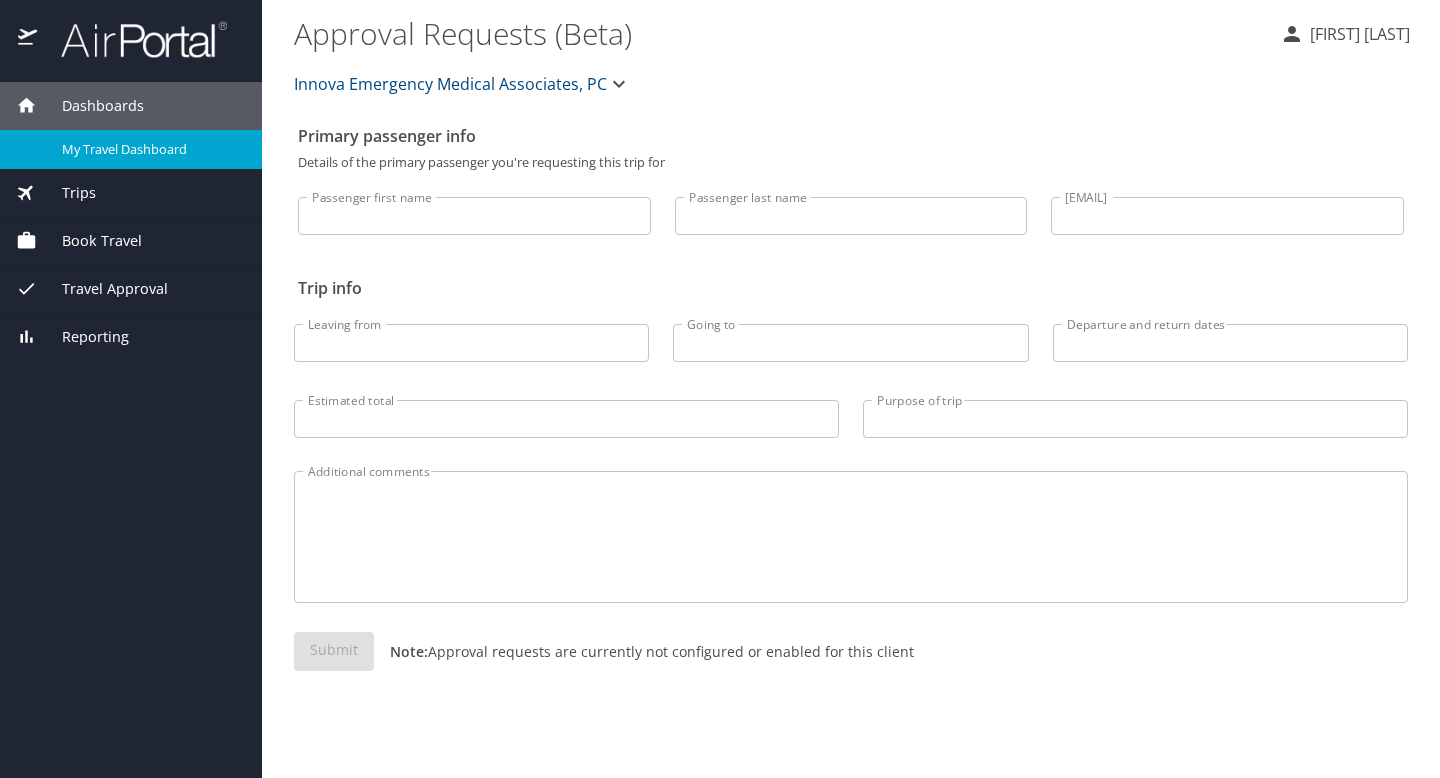 click on "My Travel Dashboard" at bounding box center (150, 149) 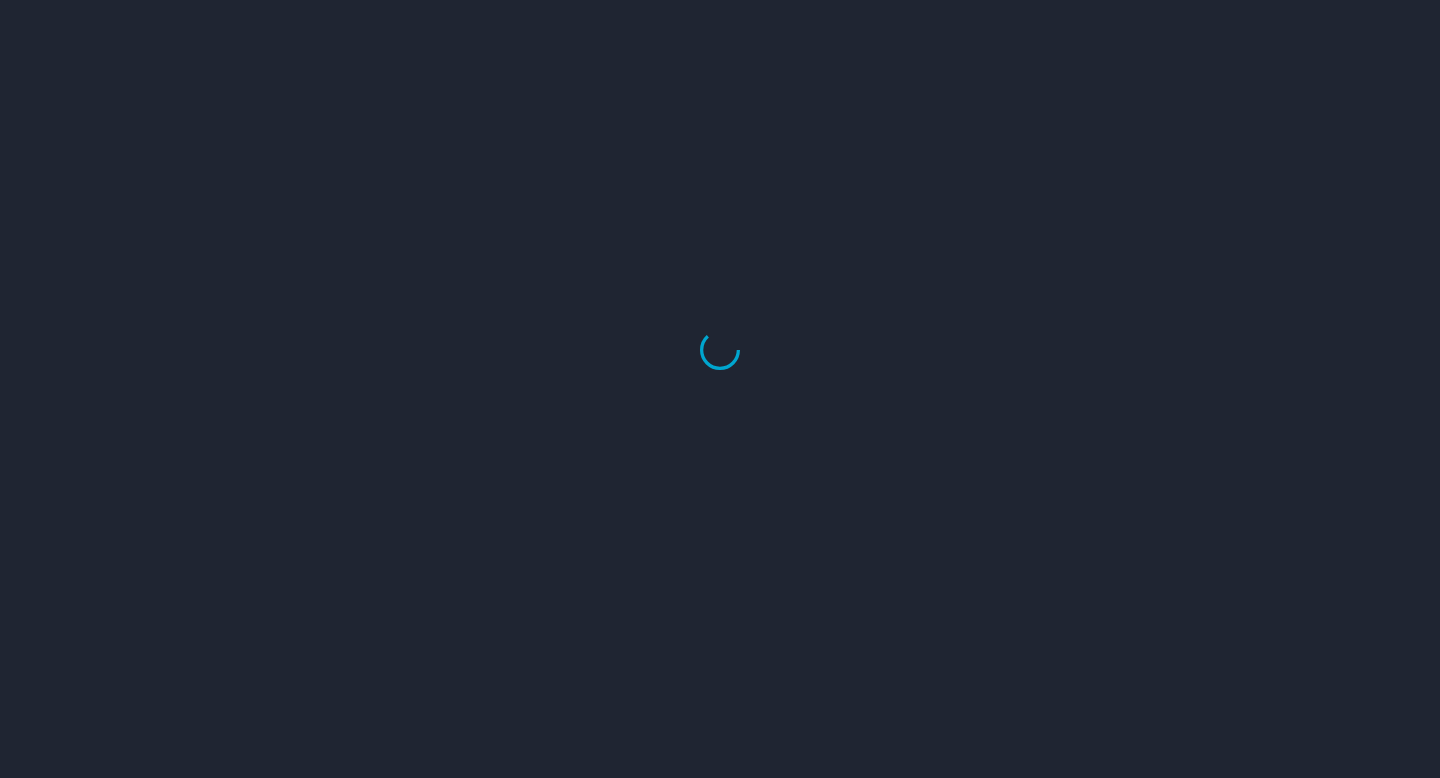 scroll, scrollTop: 0, scrollLeft: 0, axis: both 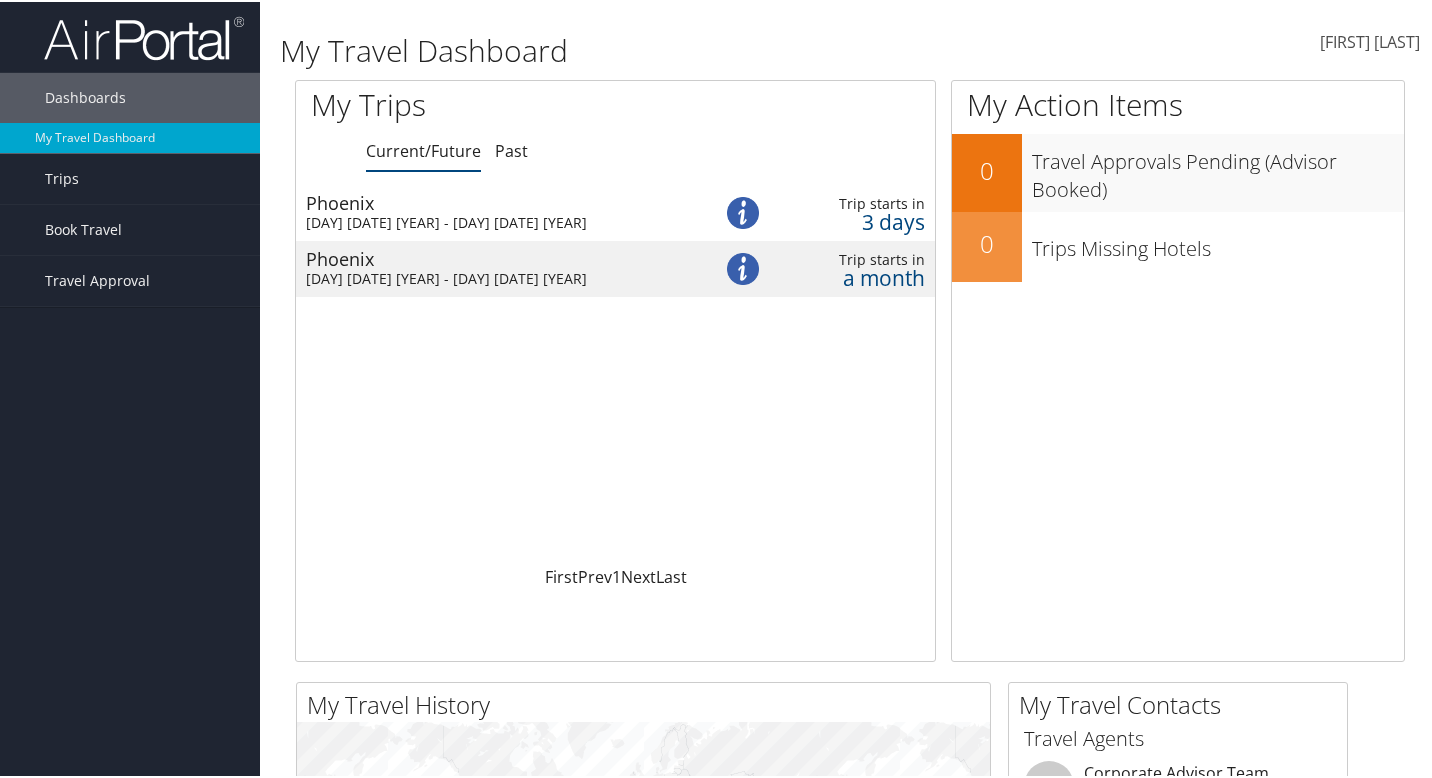 click on "[DAY] [DATE] [YEAR] - [DAY] [DATE] [YEAR]" at bounding box center [493, 277] 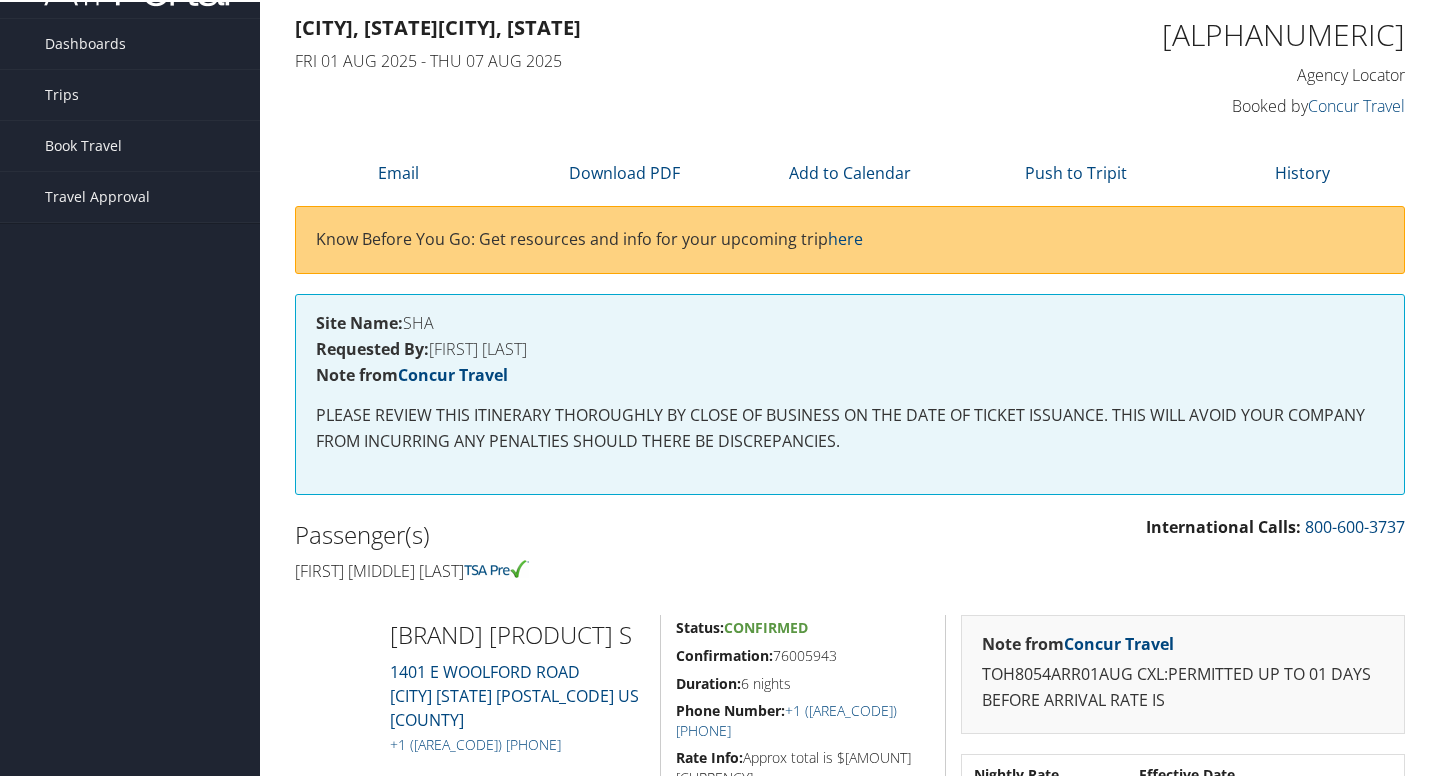 scroll, scrollTop: 0, scrollLeft: 0, axis: both 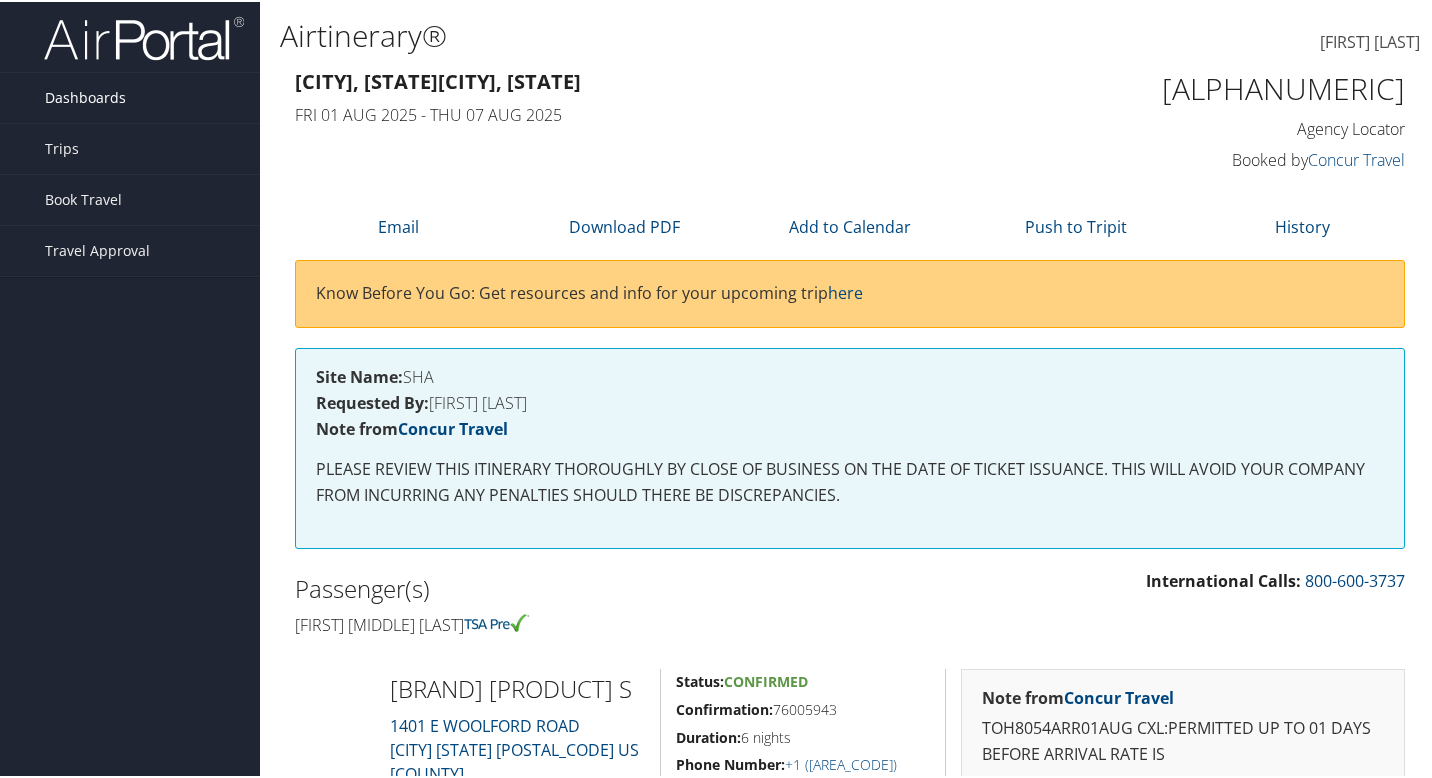 click on "Dashboards" at bounding box center [85, 96] 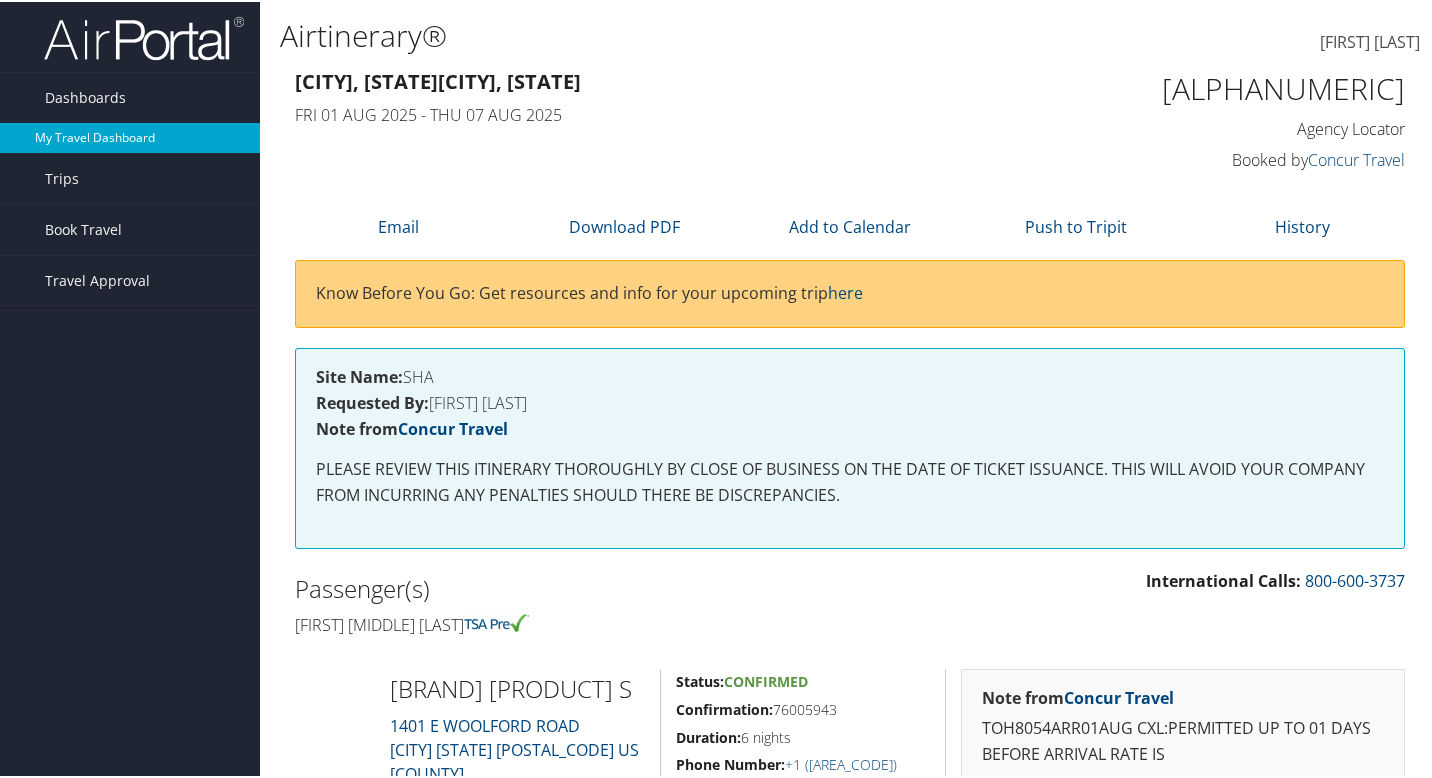 click on "My Travel Dashboard" at bounding box center (130, 136) 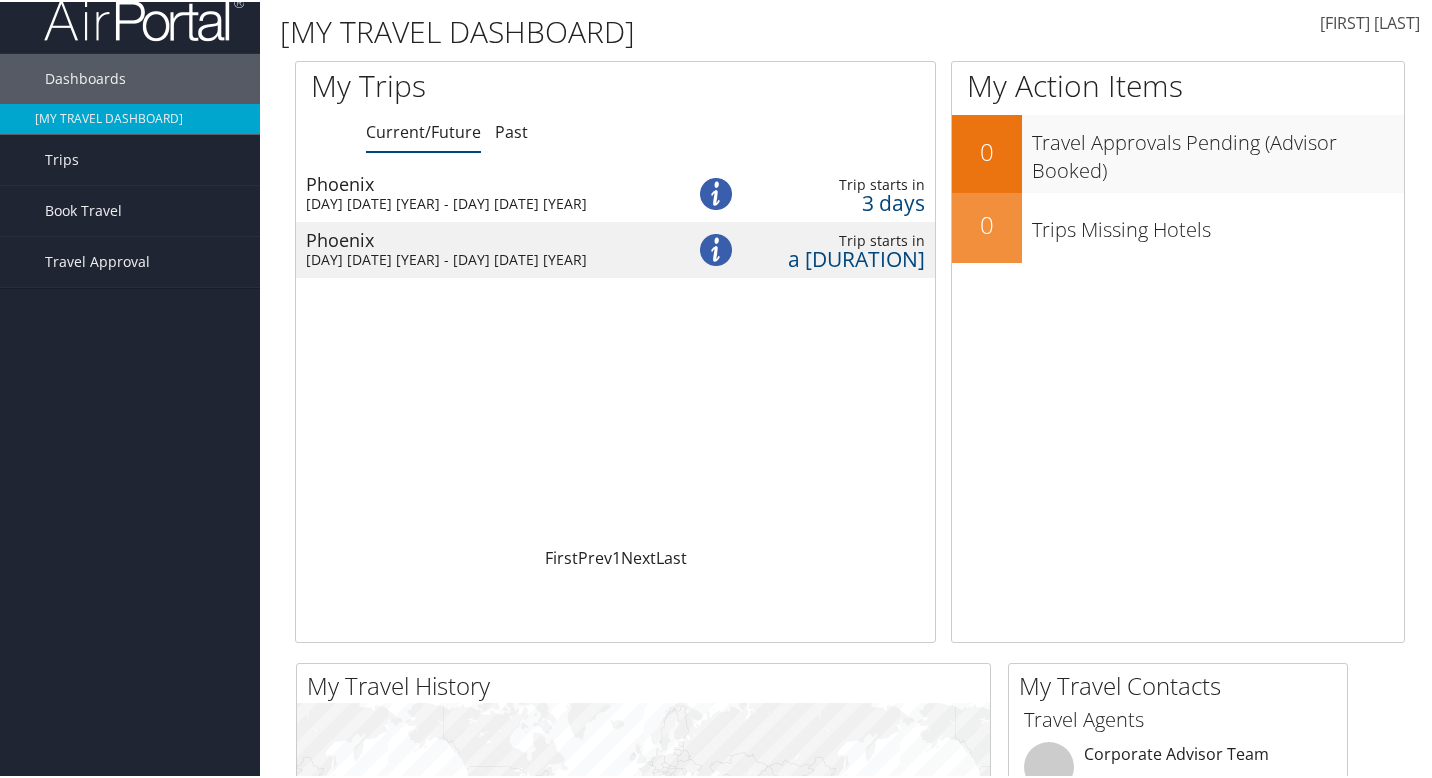 scroll, scrollTop: 0, scrollLeft: 0, axis: both 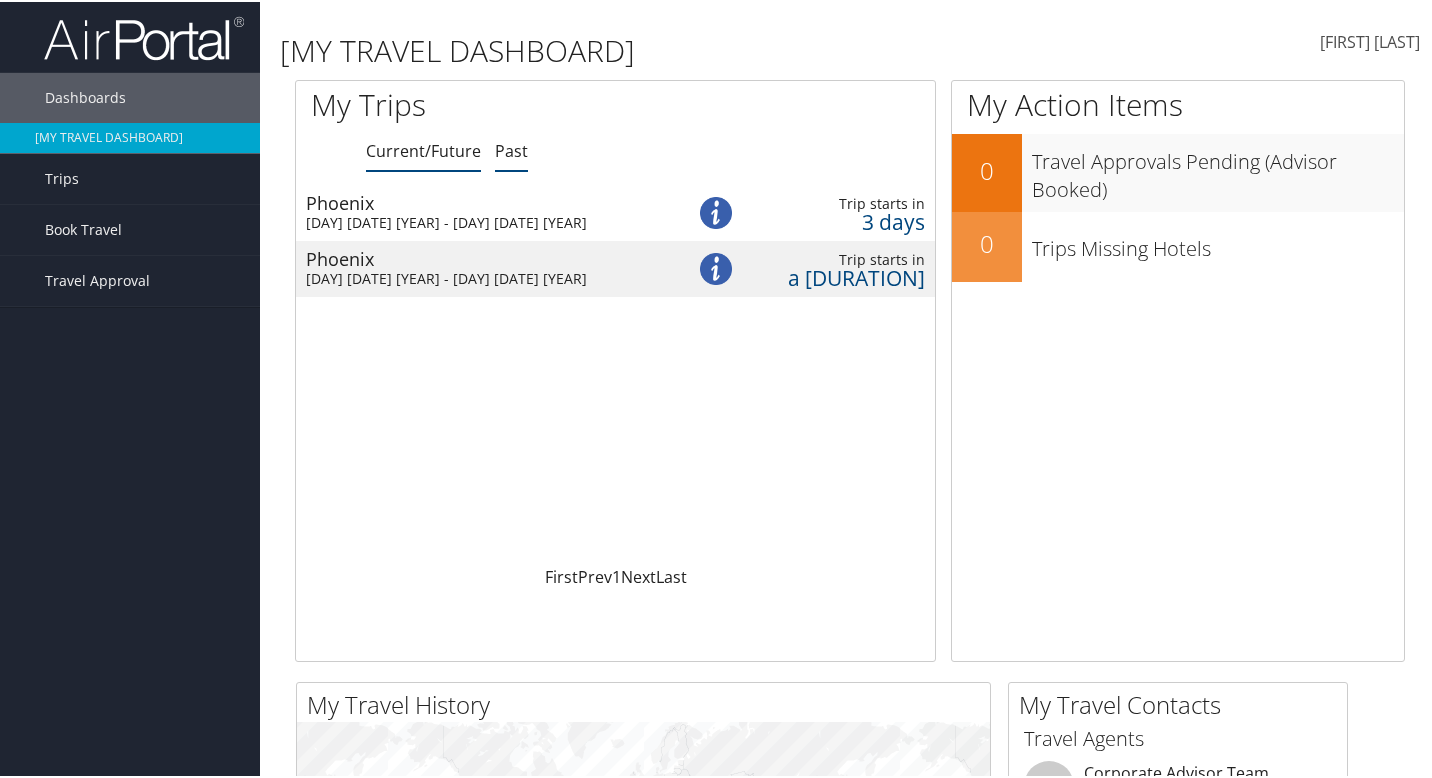 click on "Past" at bounding box center [423, 149] 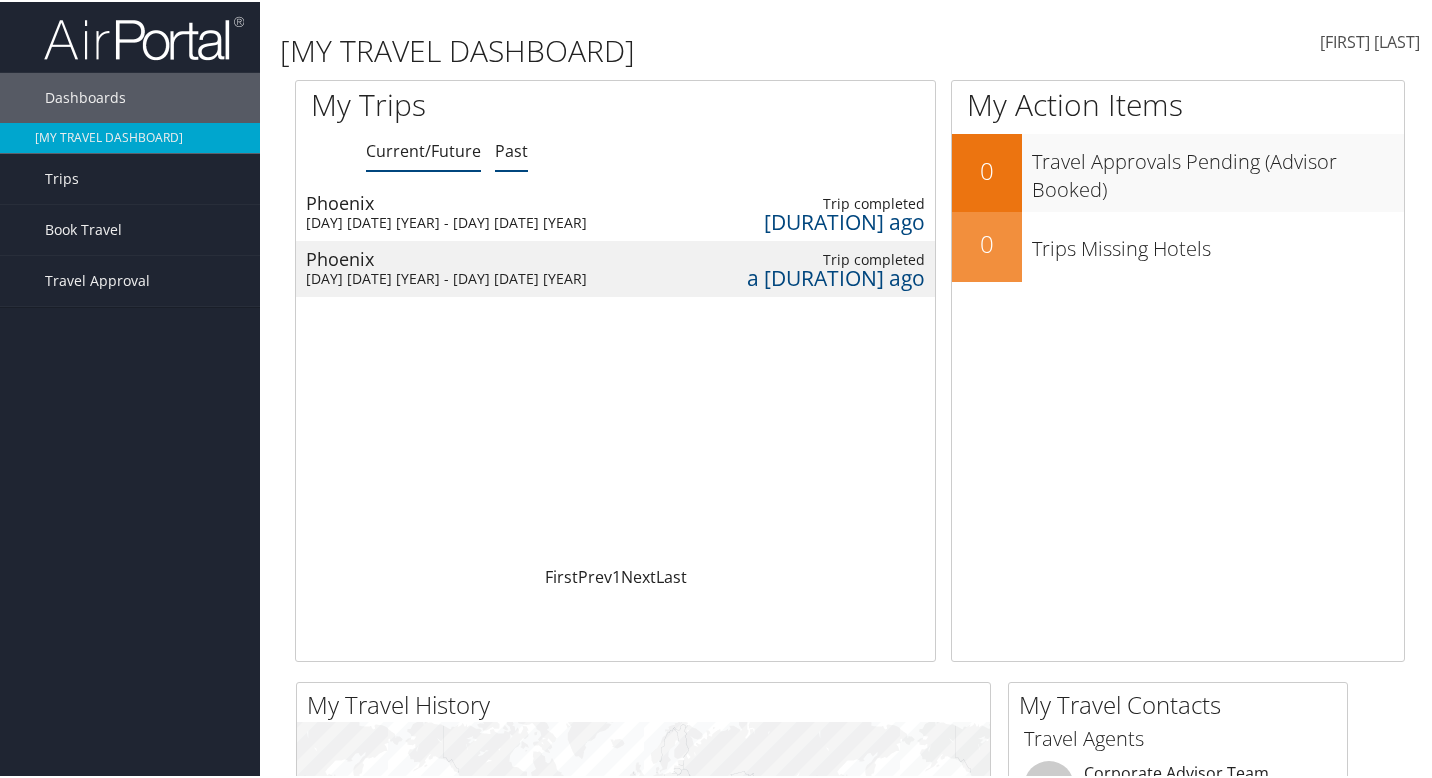 click on "Current/Future" at bounding box center (423, 149) 